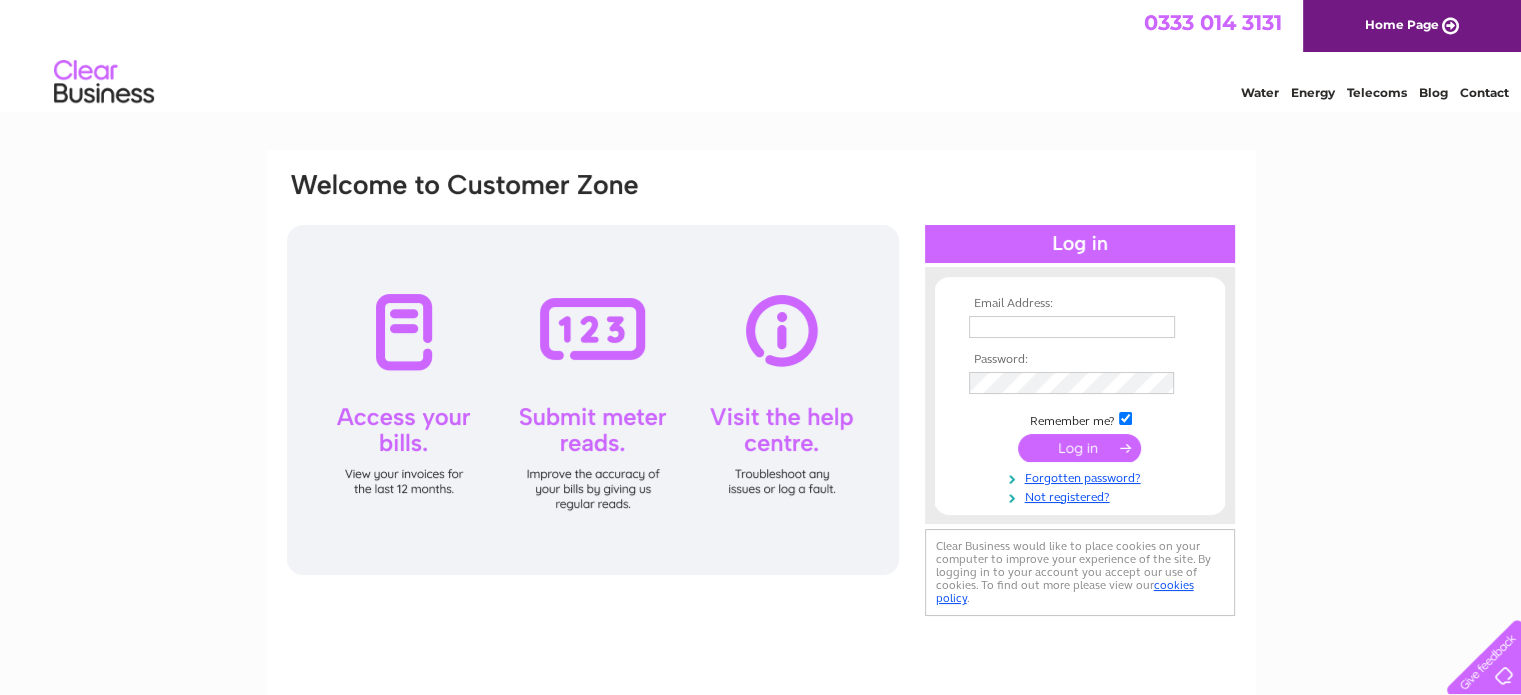 scroll, scrollTop: 0, scrollLeft: 0, axis: both 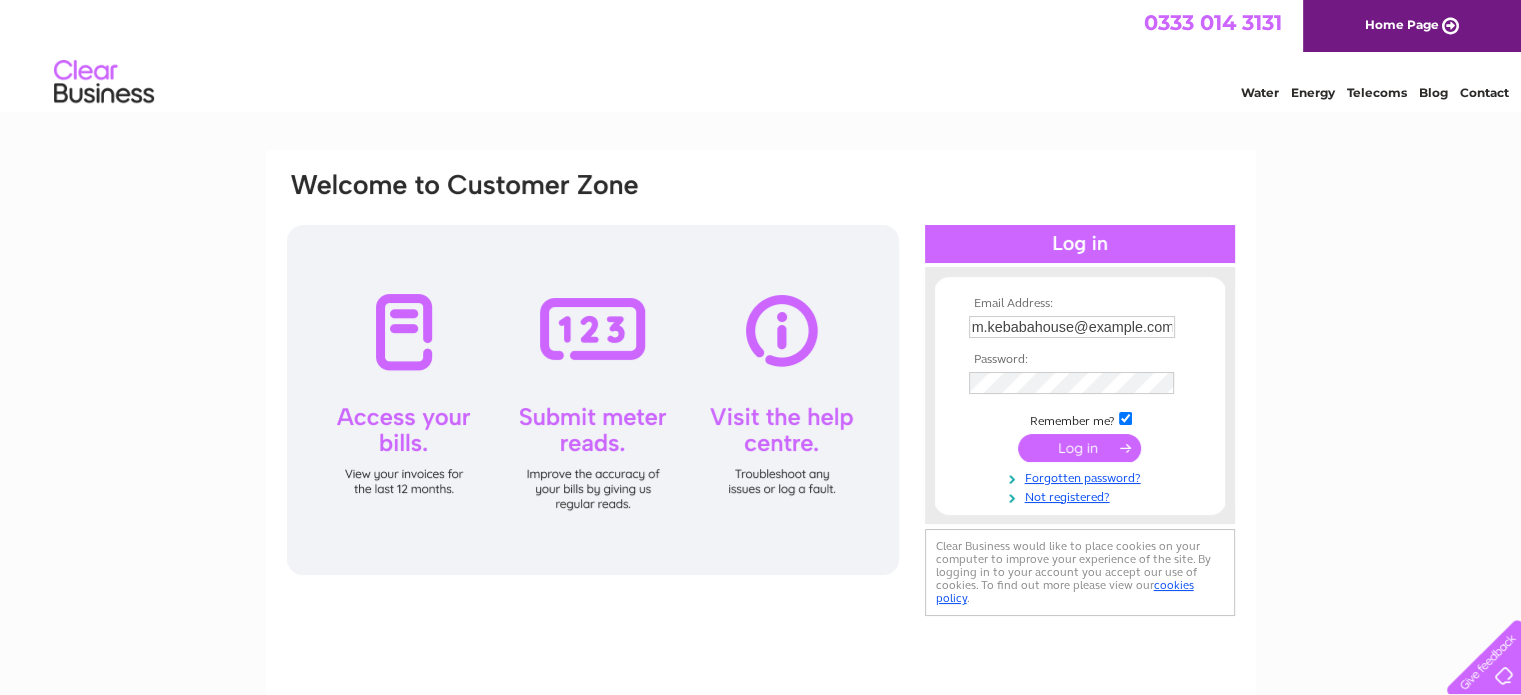 click at bounding box center [1079, 448] 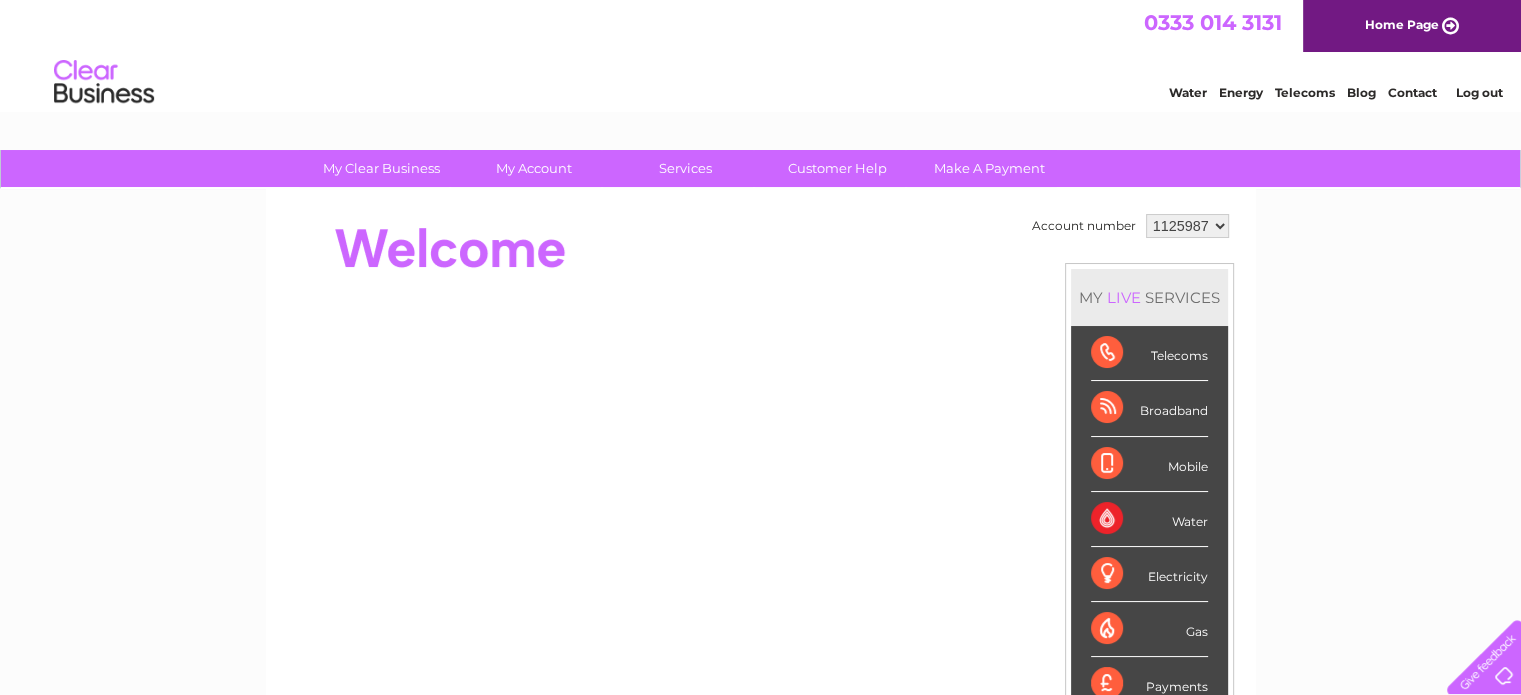 scroll, scrollTop: 0, scrollLeft: 0, axis: both 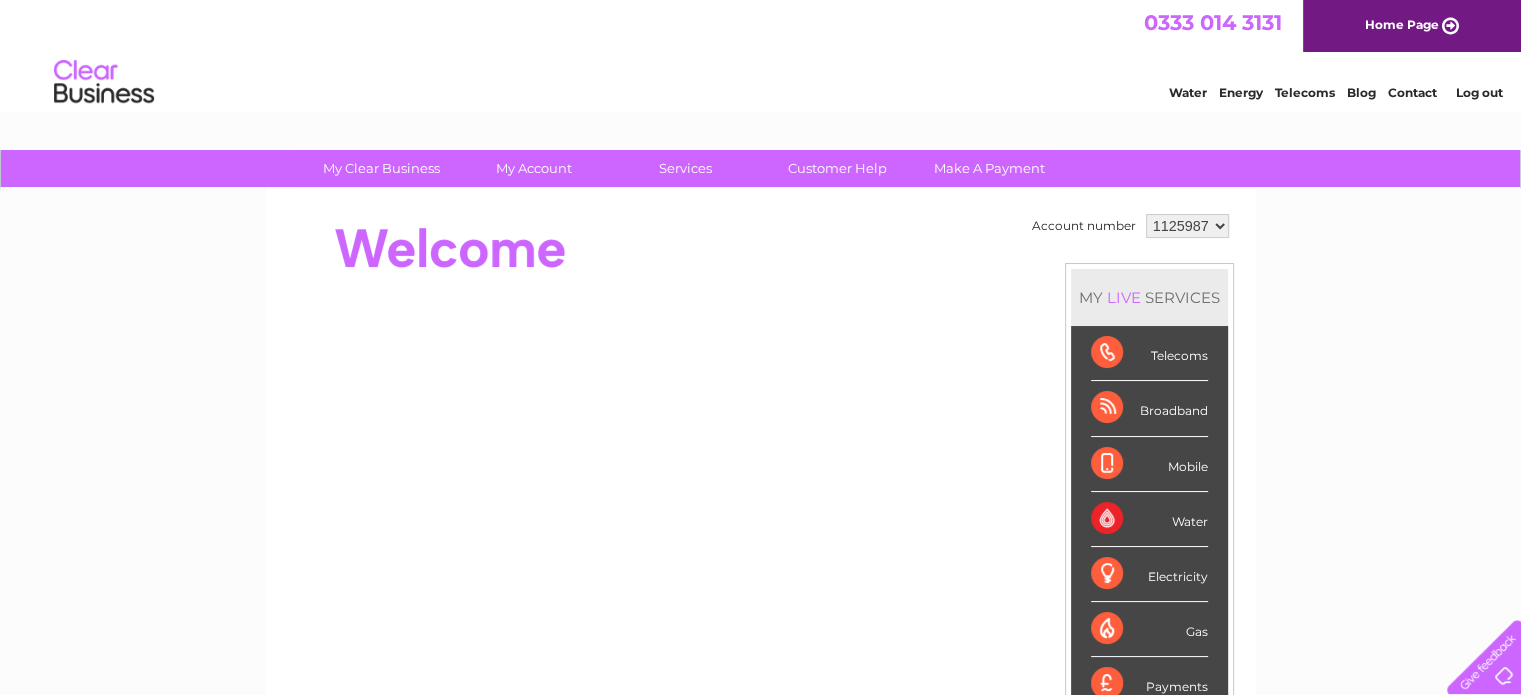 click on "Gas" at bounding box center (1149, 629) 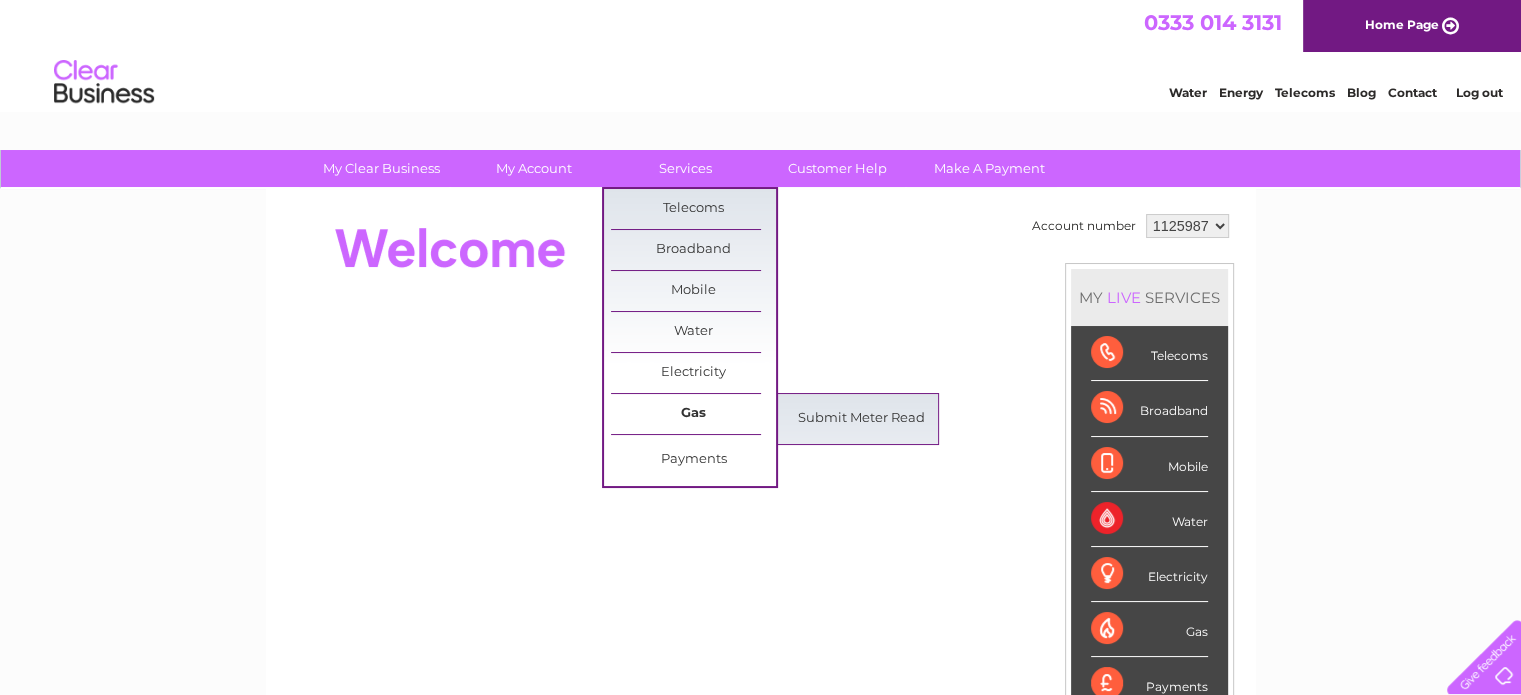 click on "Gas" at bounding box center (693, 414) 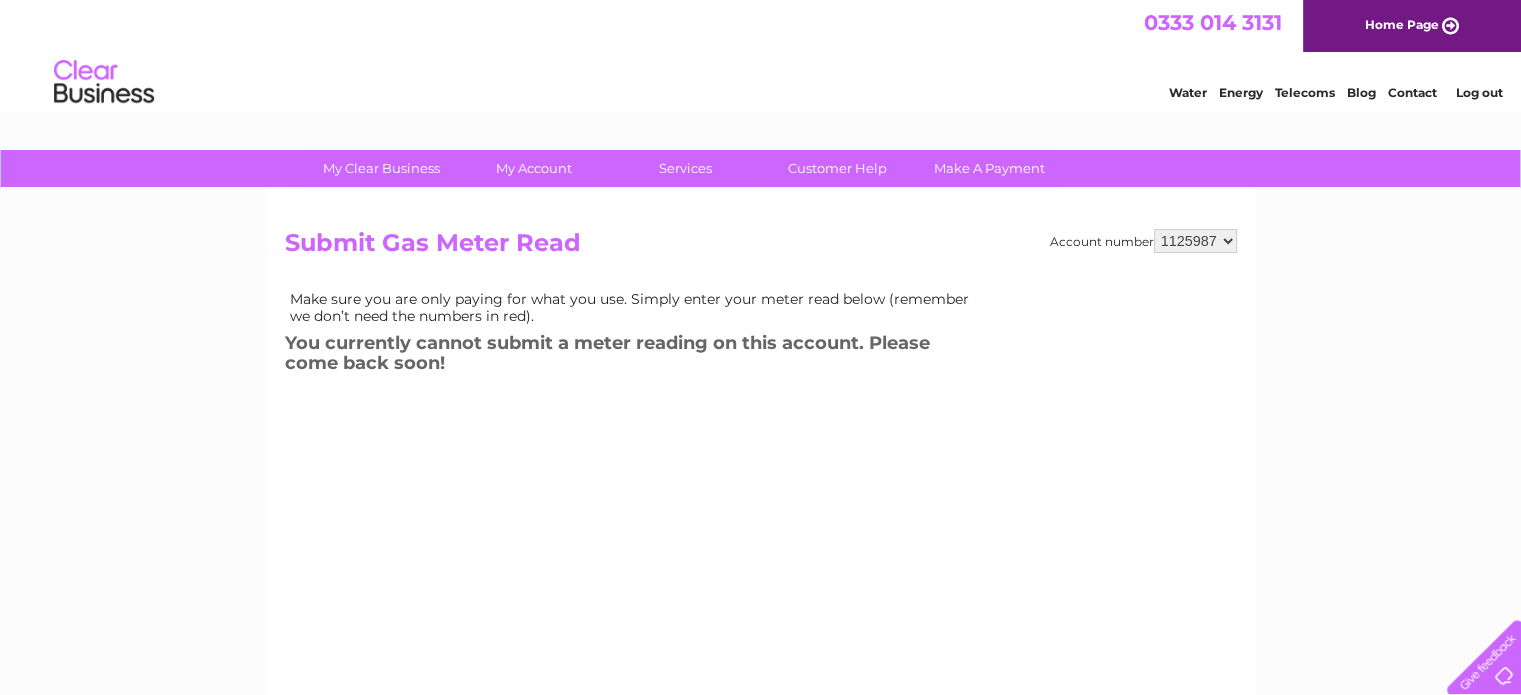 scroll, scrollTop: 0, scrollLeft: 0, axis: both 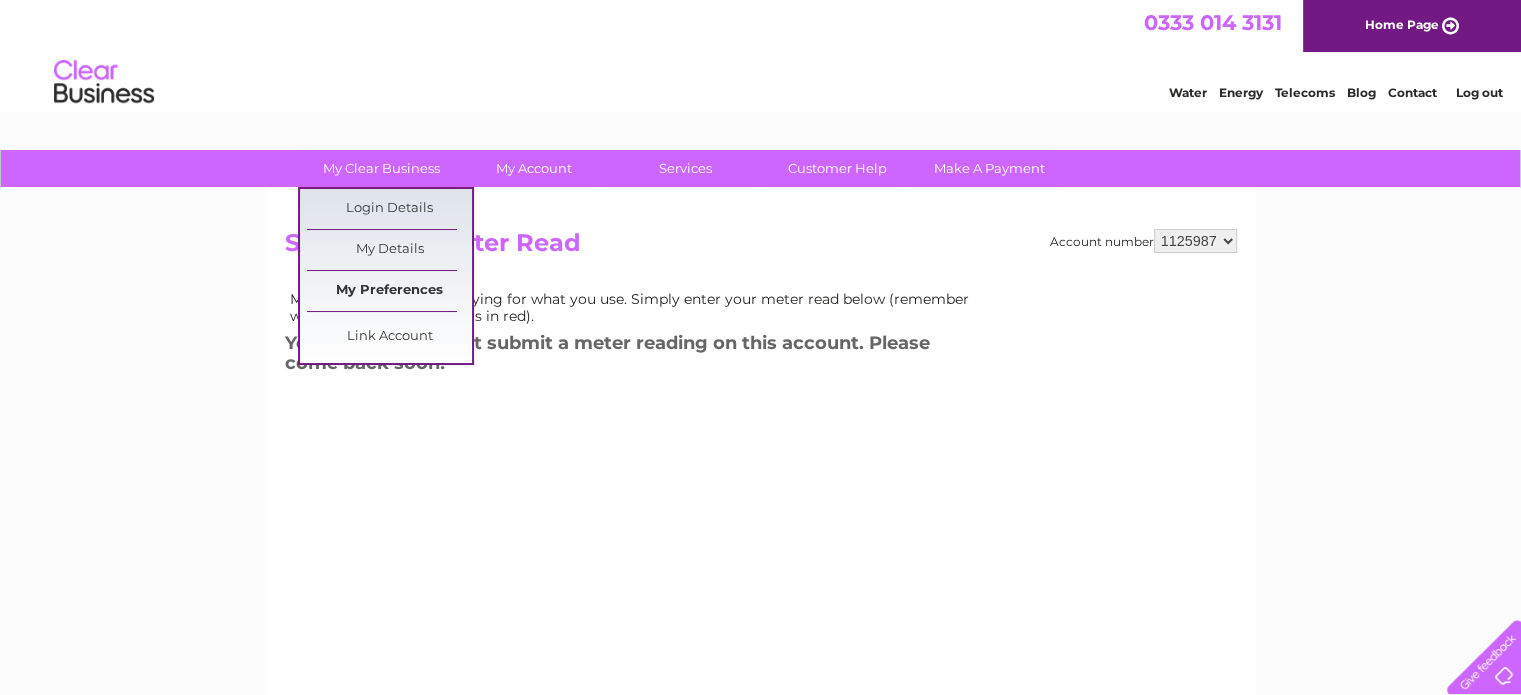 click on "My Preferences" at bounding box center (389, 291) 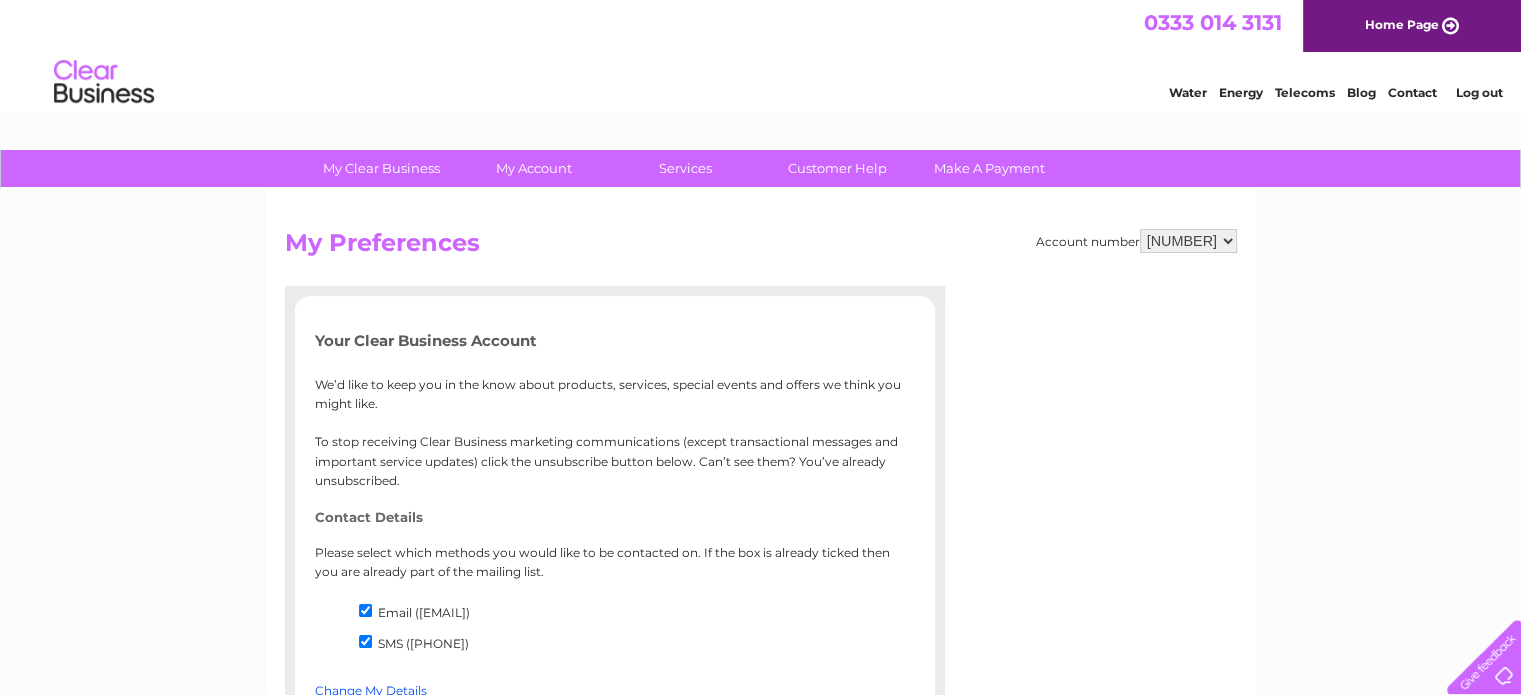 scroll, scrollTop: 0, scrollLeft: 0, axis: both 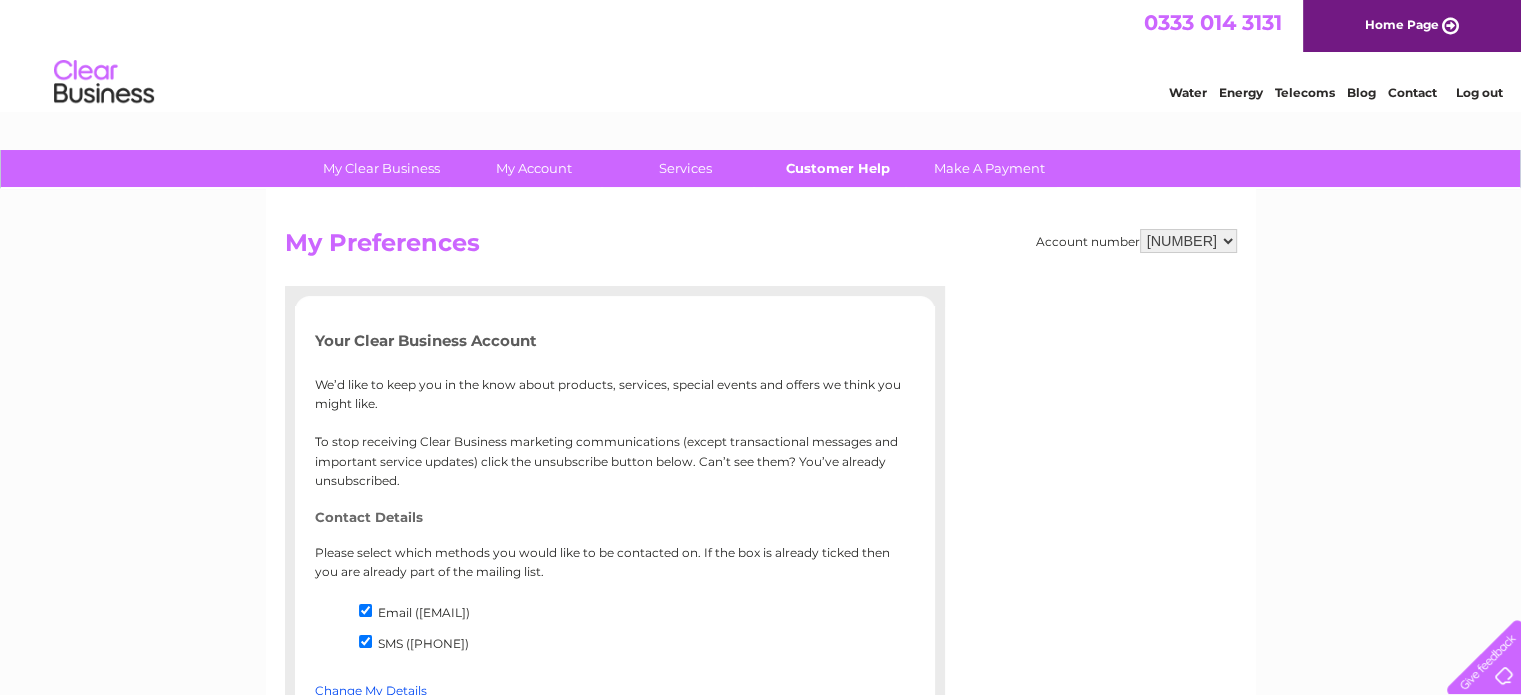 click on "Customer Help" at bounding box center [837, 168] 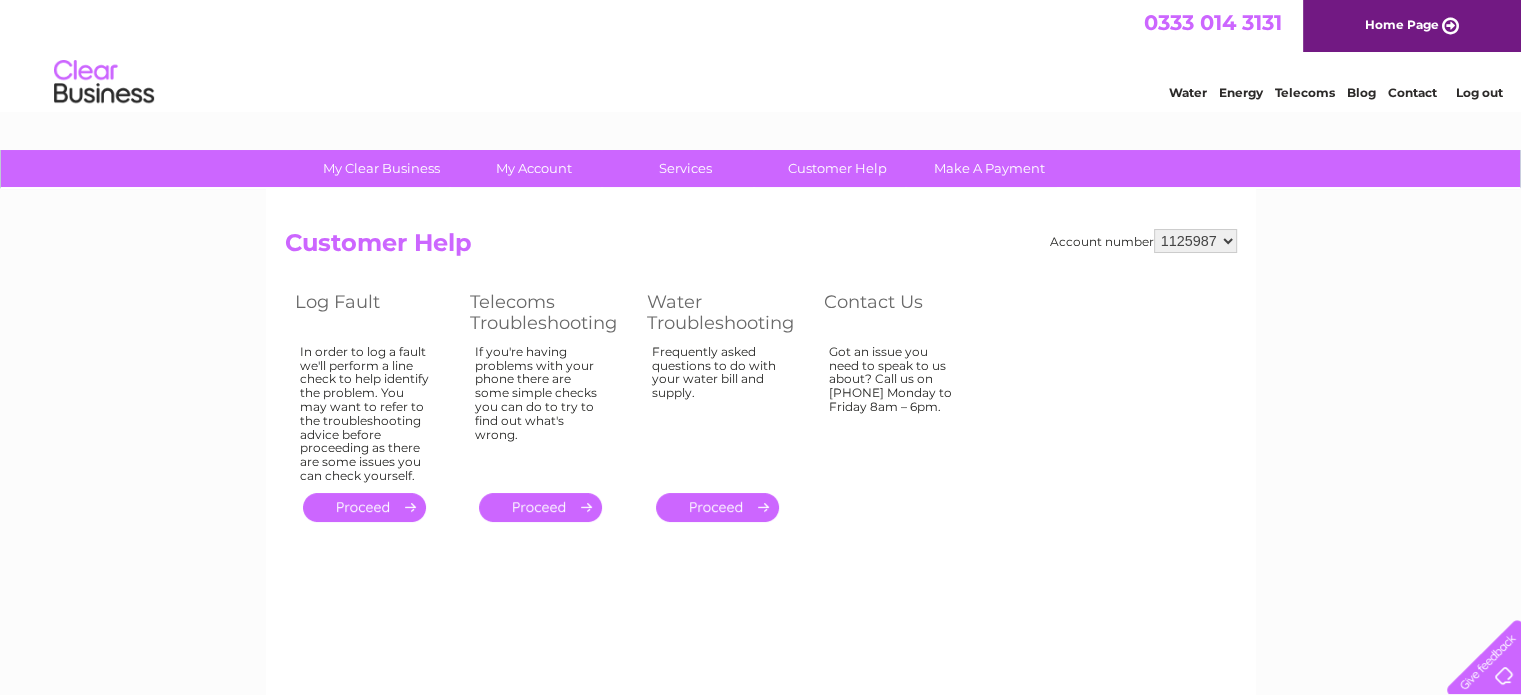 scroll, scrollTop: 0, scrollLeft: 0, axis: both 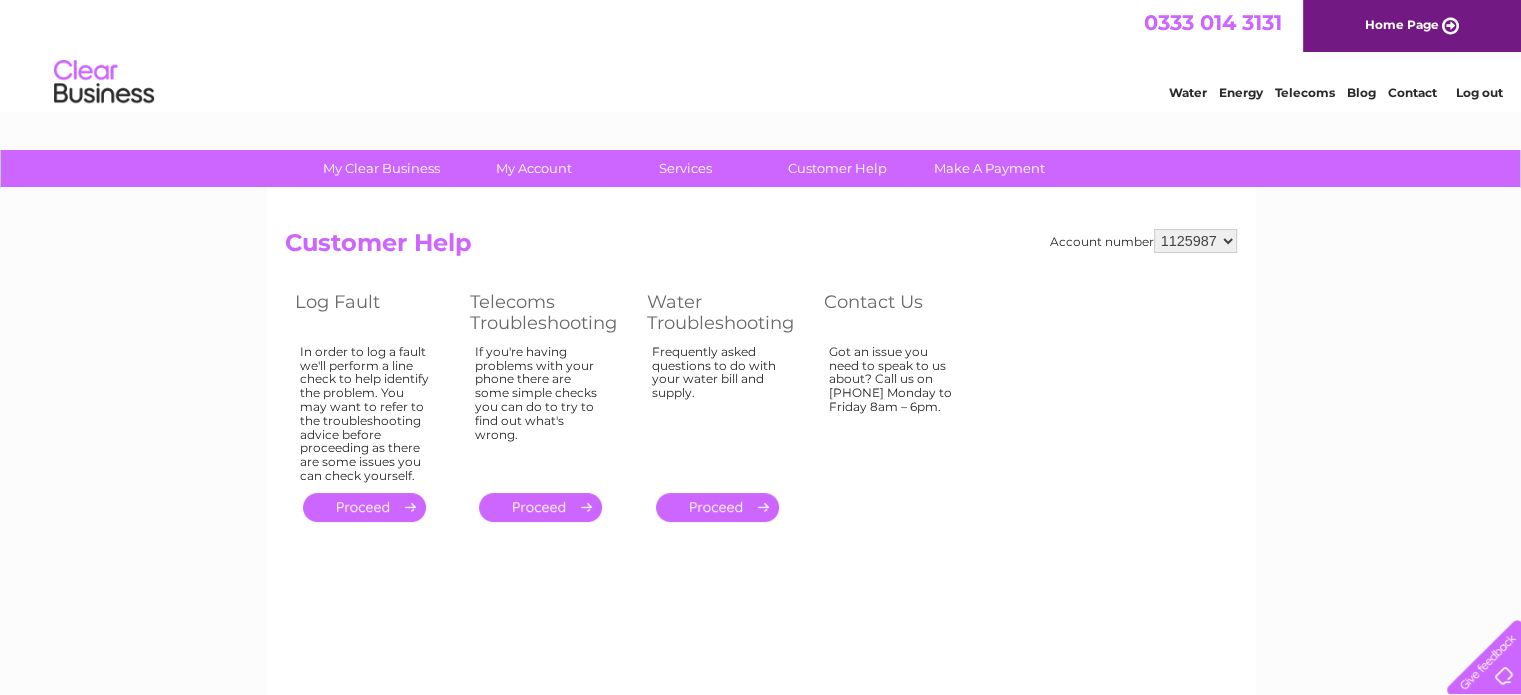click on "Contact" at bounding box center (1412, 92) 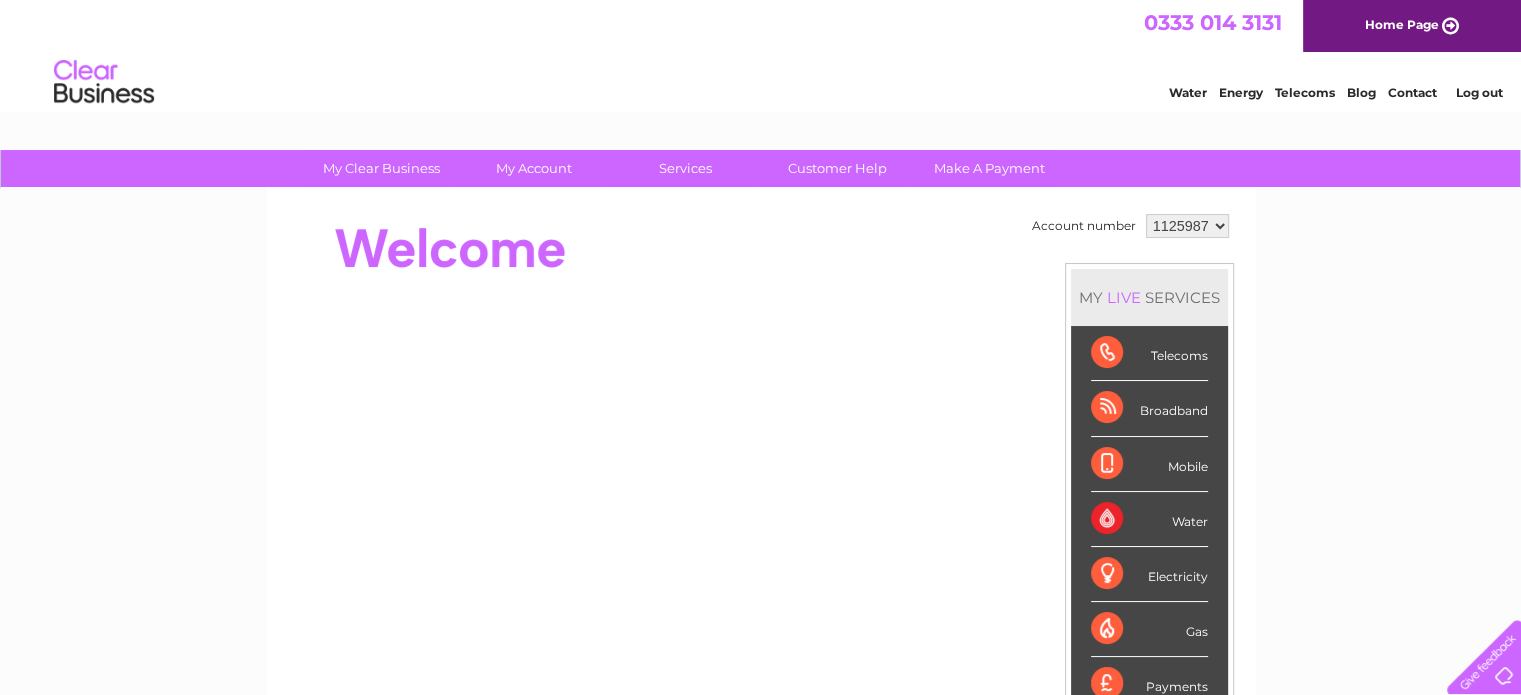 scroll, scrollTop: 0, scrollLeft: 0, axis: both 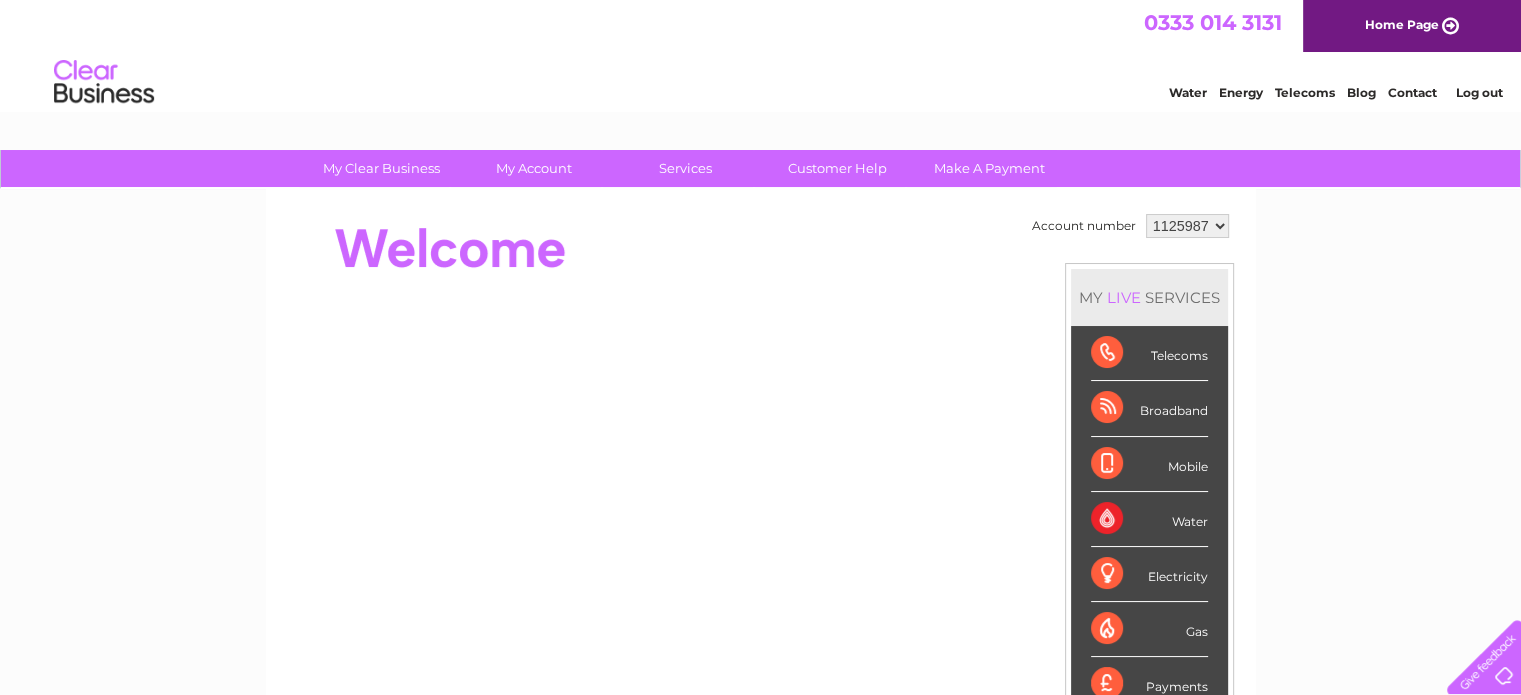 click on "Contact" at bounding box center (1412, 92) 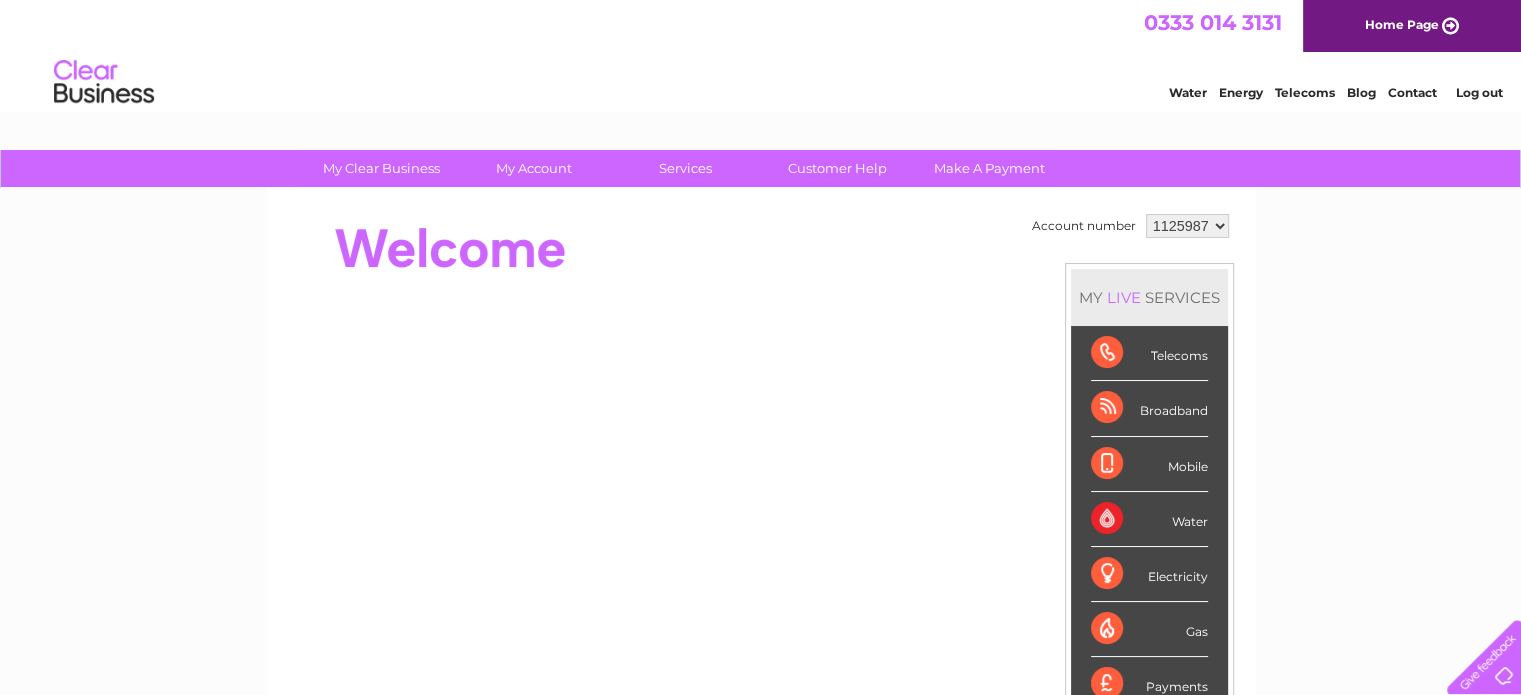 scroll, scrollTop: 0, scrollLeft: 0, axis: both 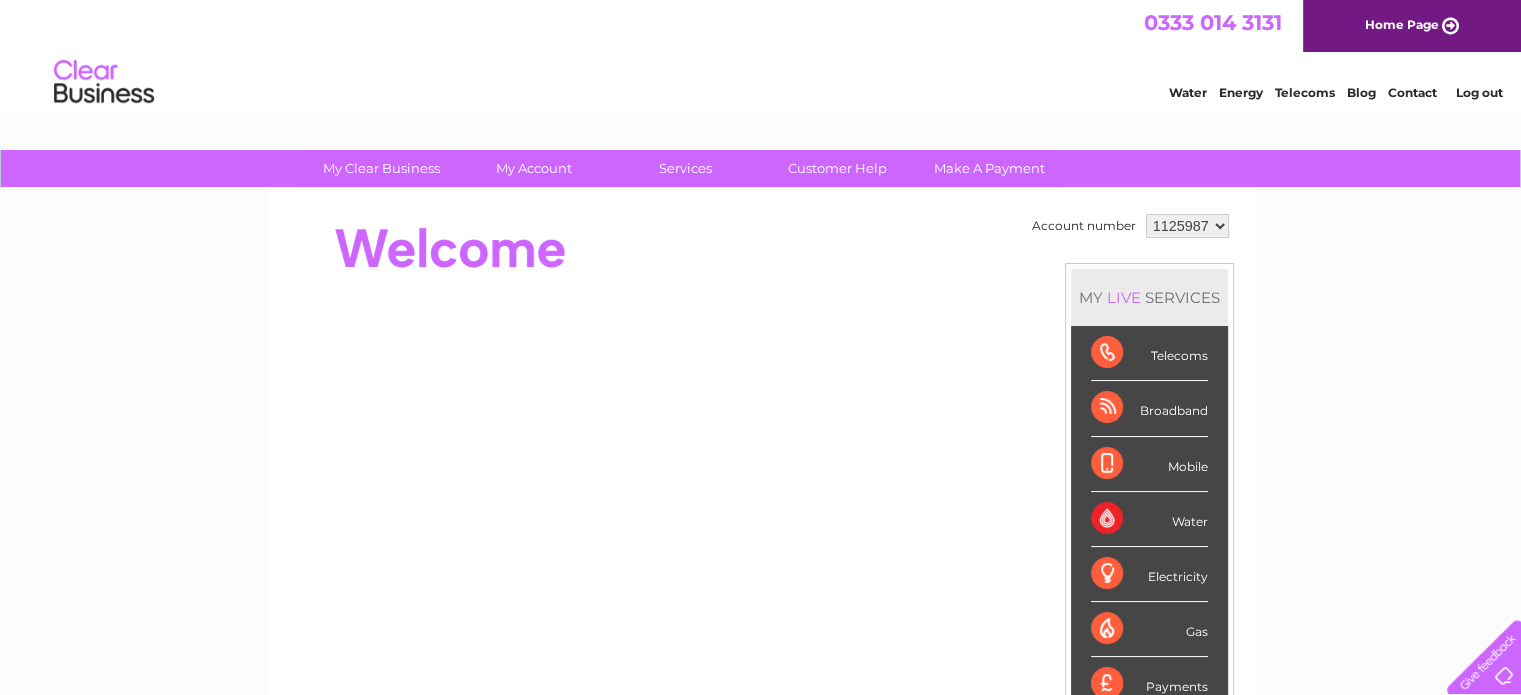 click on "My Clear Business
Login Details
My Details
My Preferences
Link Account
My Account
Bills and Payments   Direct Debit   Moving Premises" at bounding box center (760, 712) 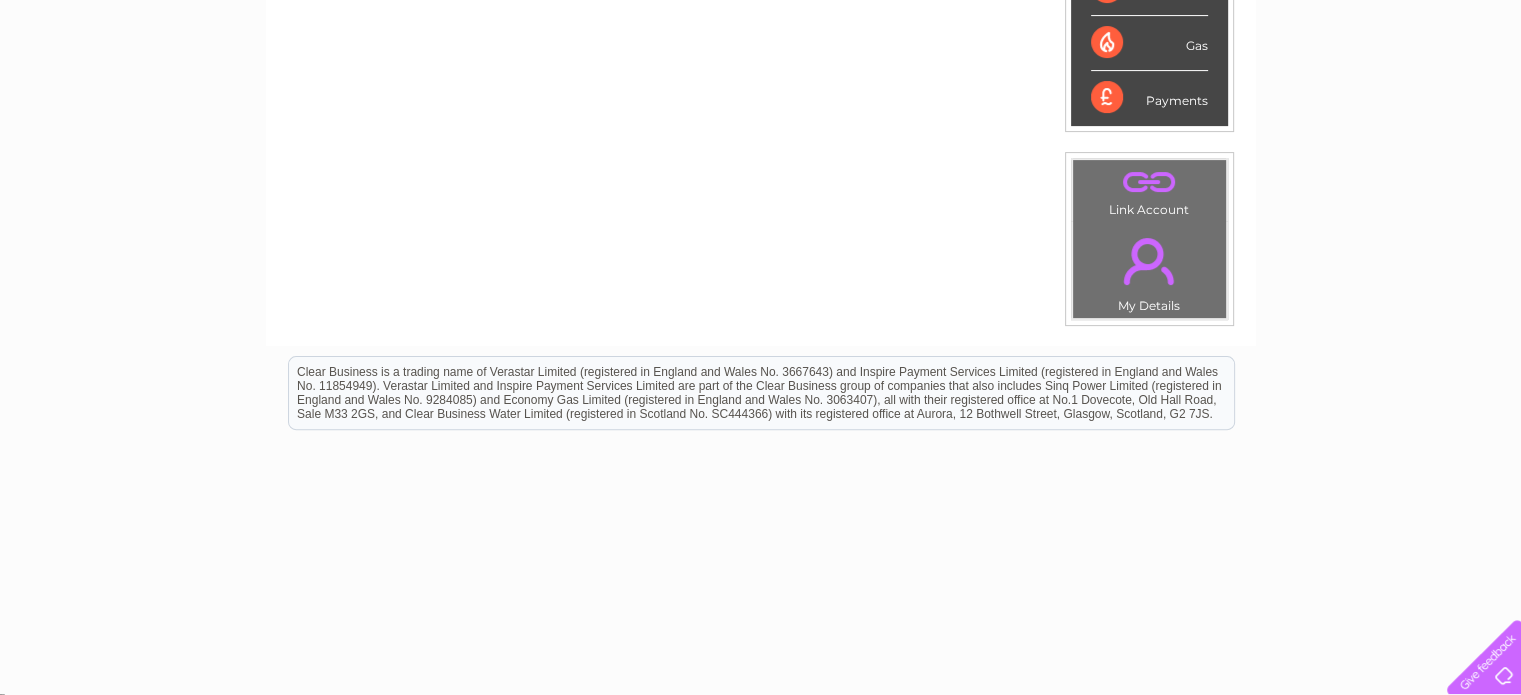 scroll, scrollTop: 589, scrollLeft: 0, axis: vertical 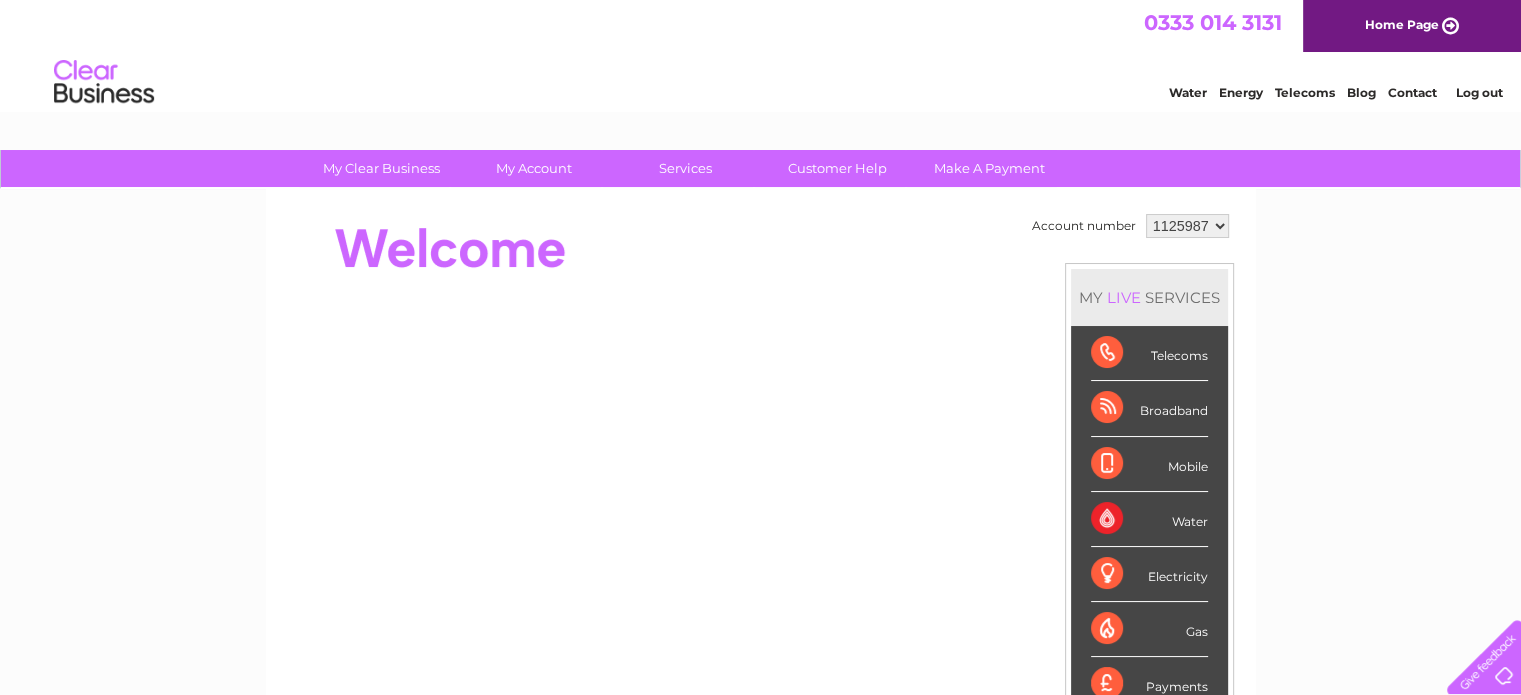 click on "Contact" at bounding box center (1412, 92) 